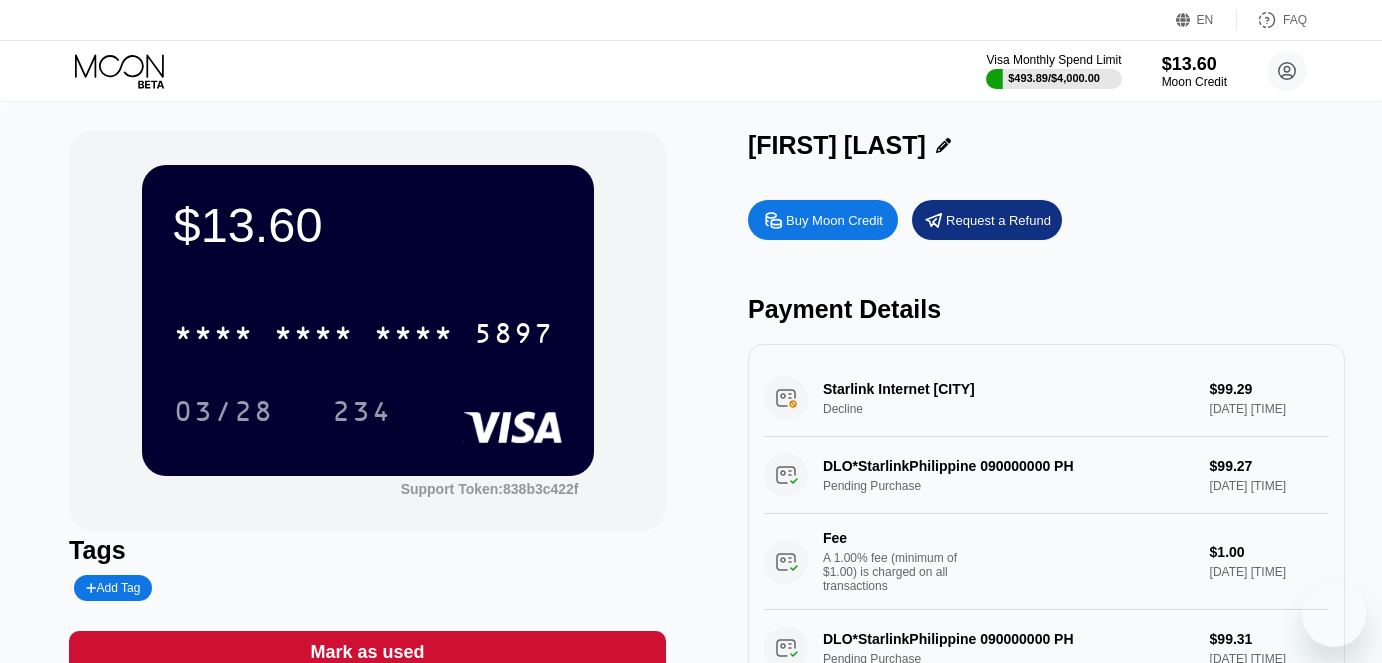scroll, scrollTop: 0, scrollLeft: 0, axis: both 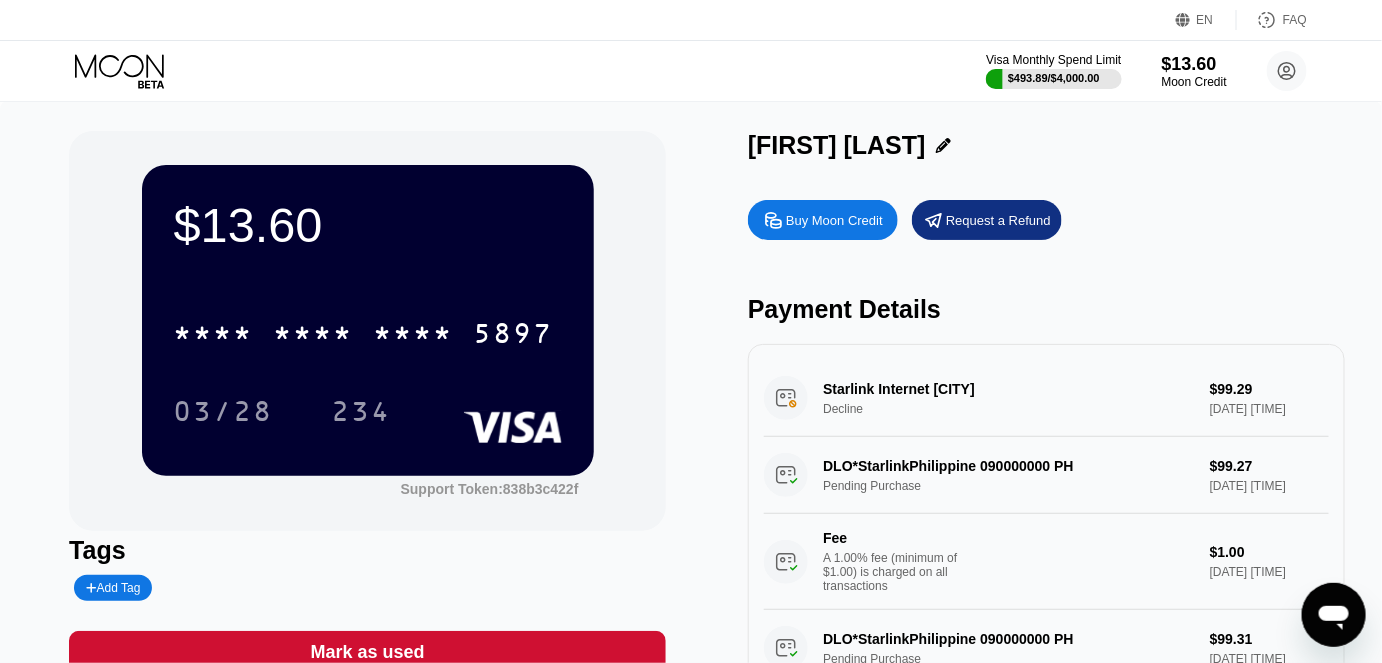 click on "Buy Moon Credit" at bounding box center [834, 220] 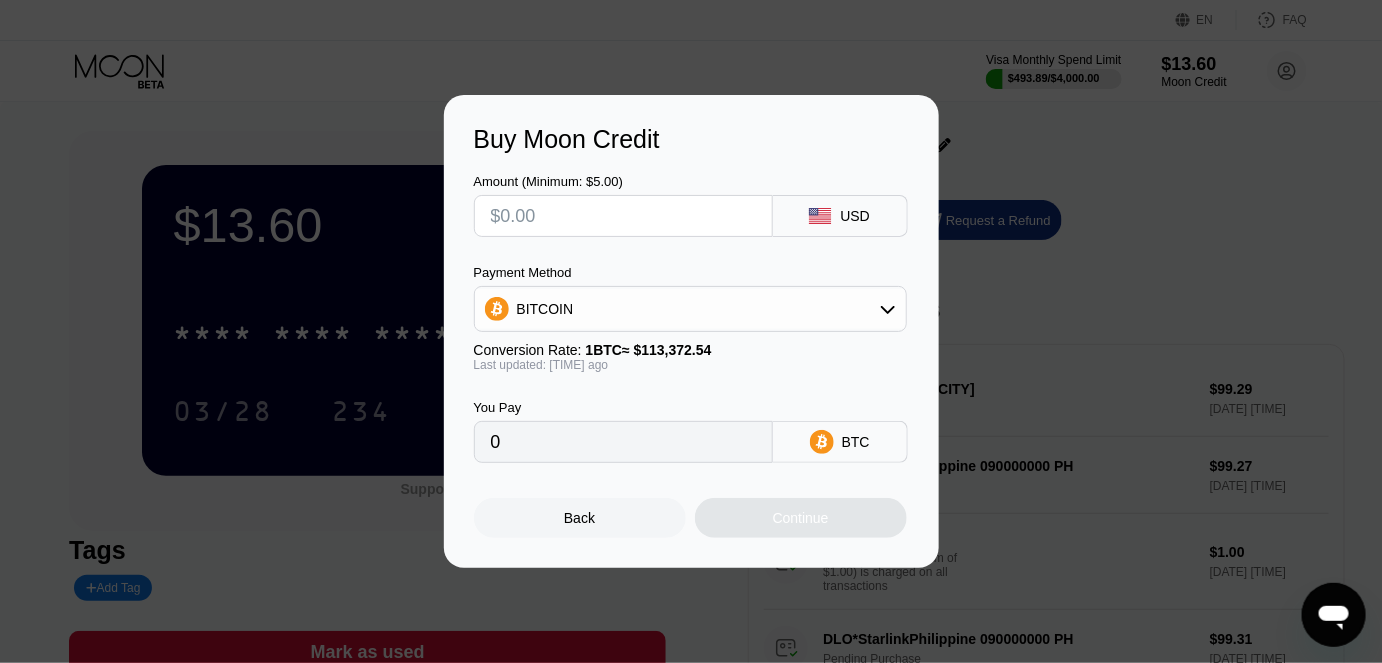 click at bounding box center [623, 216] 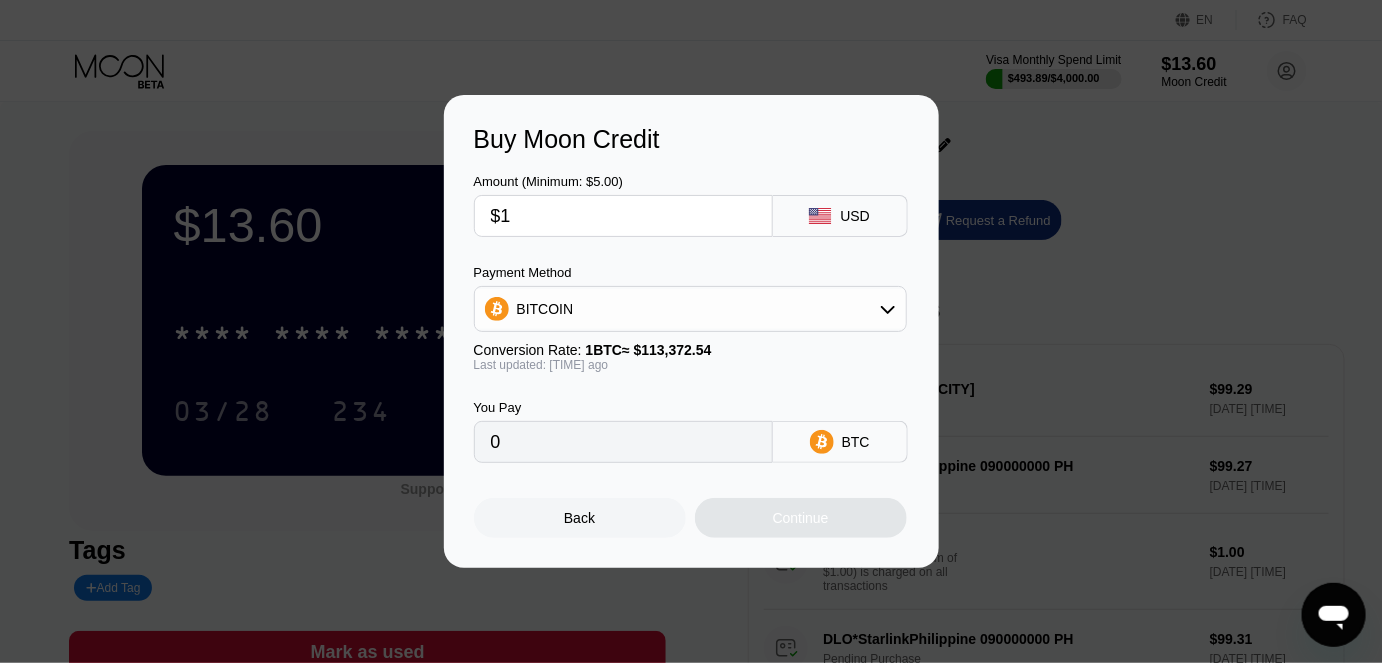 type on "0.00000878" 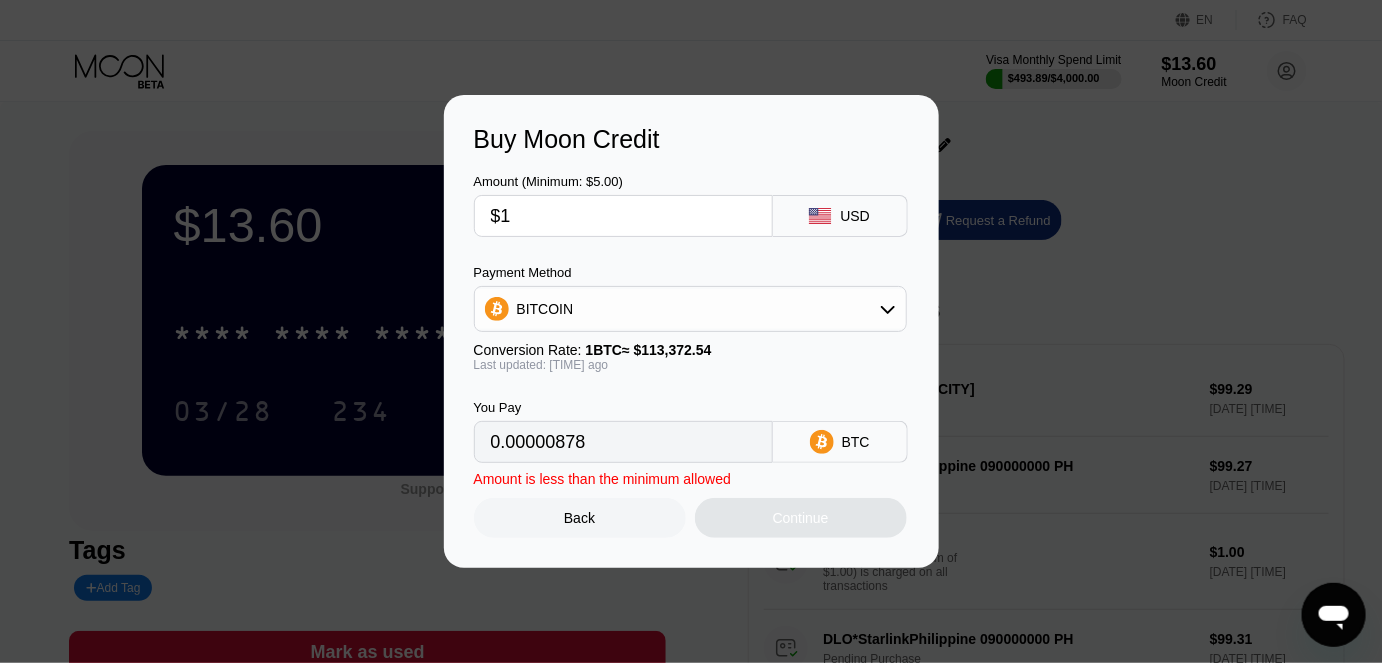 type on "$10" 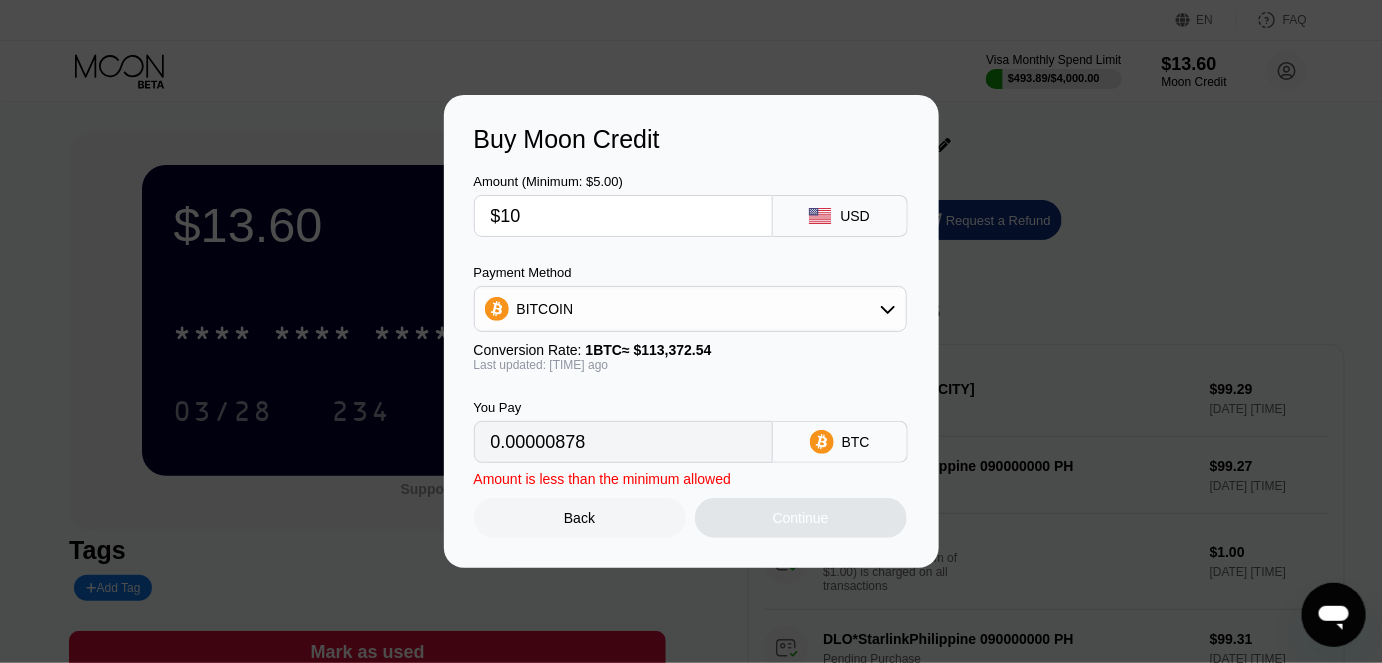 type on "0.00008779" 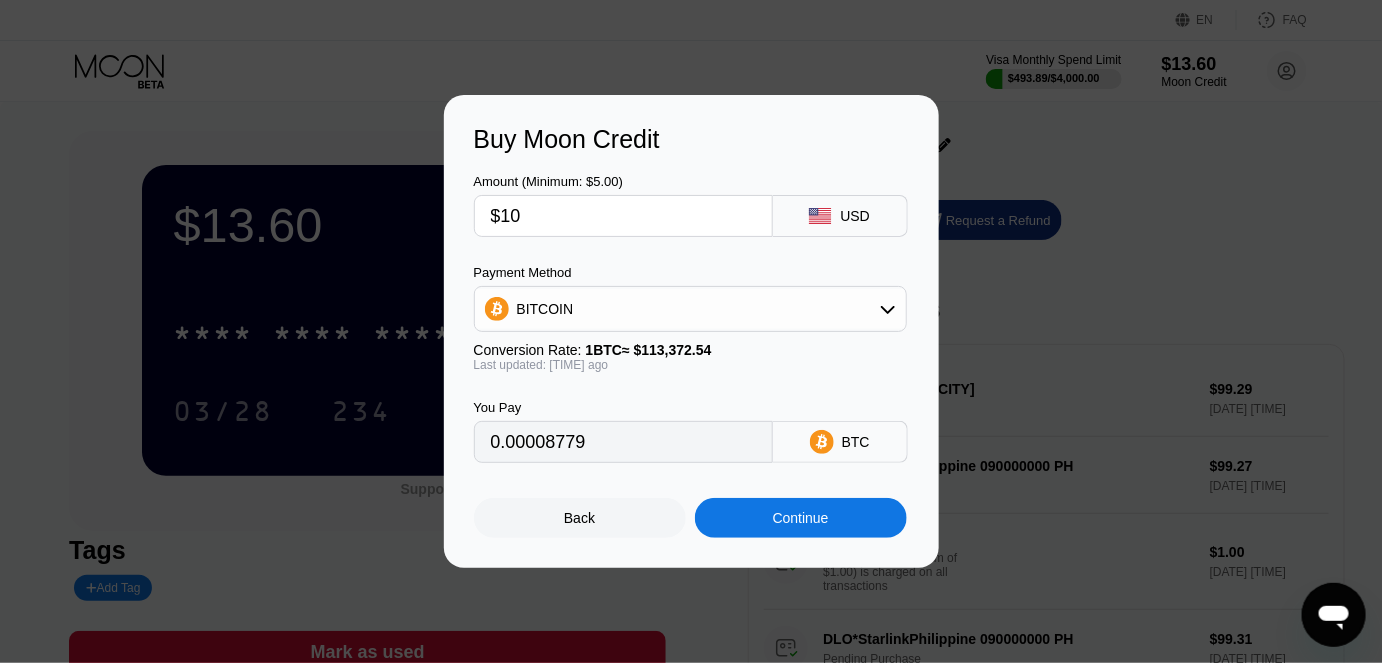 type on "$100" 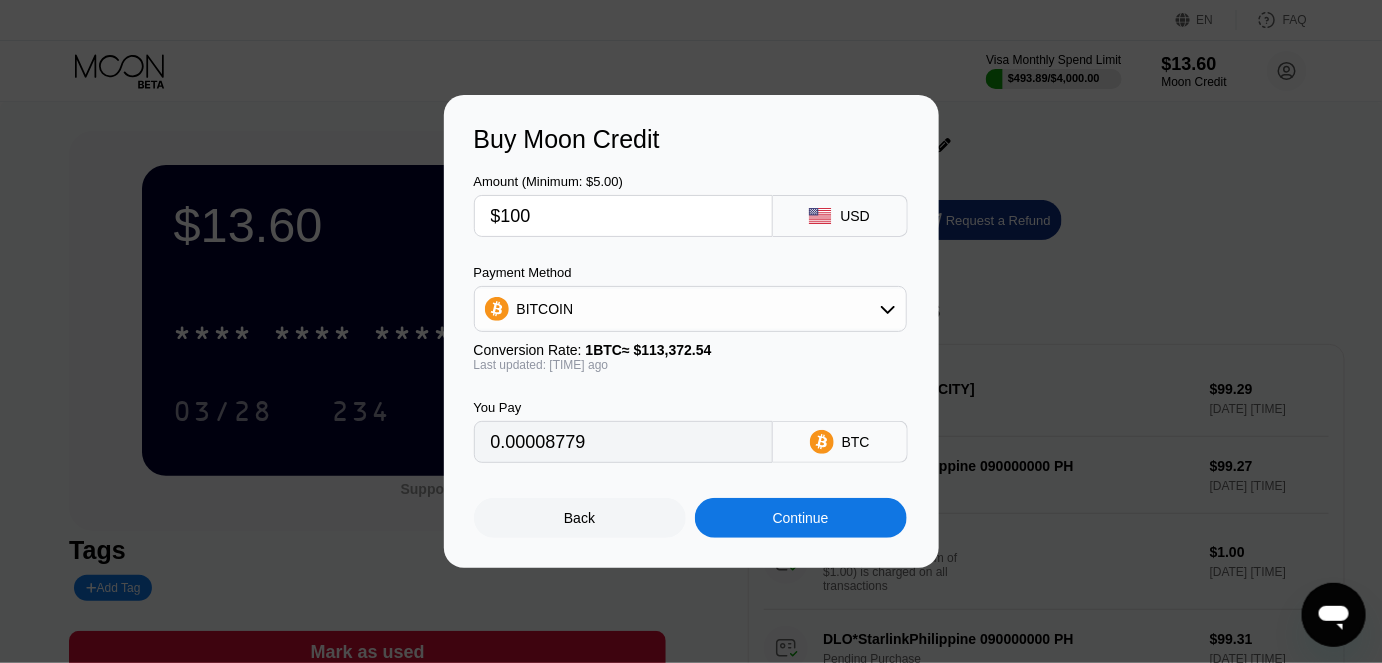 type on "0.00087784" 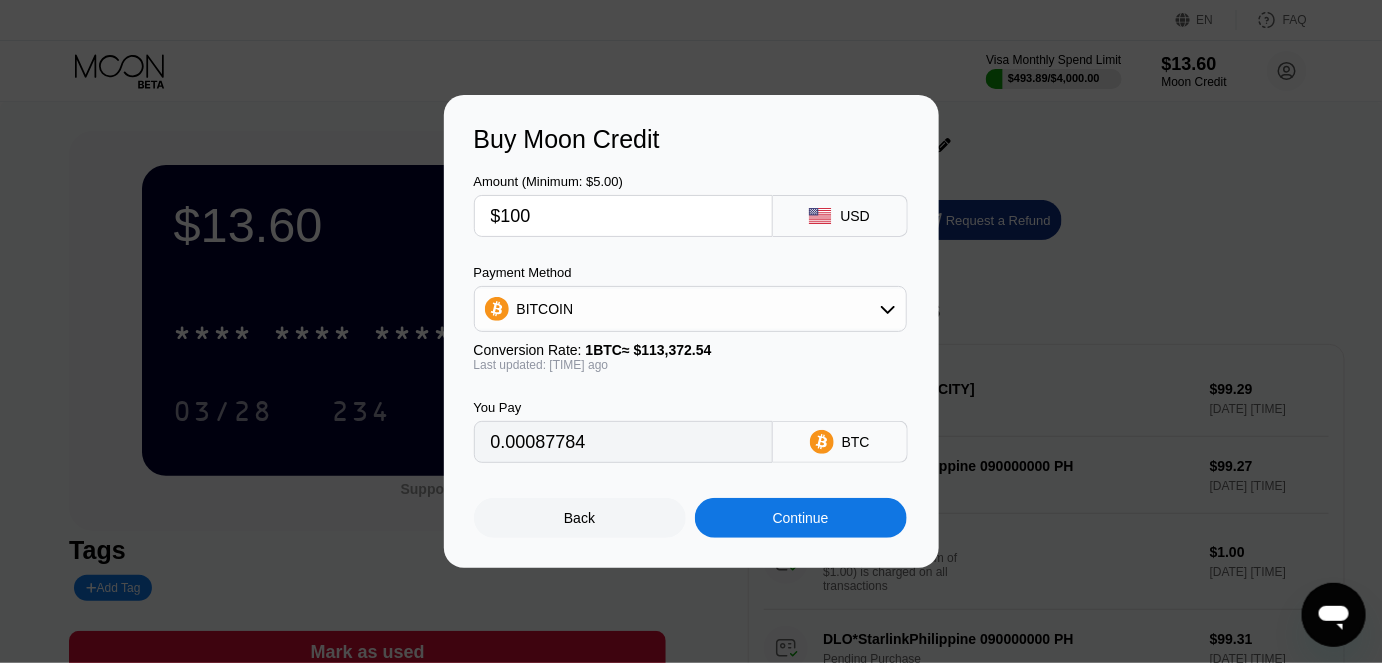type on "$100" 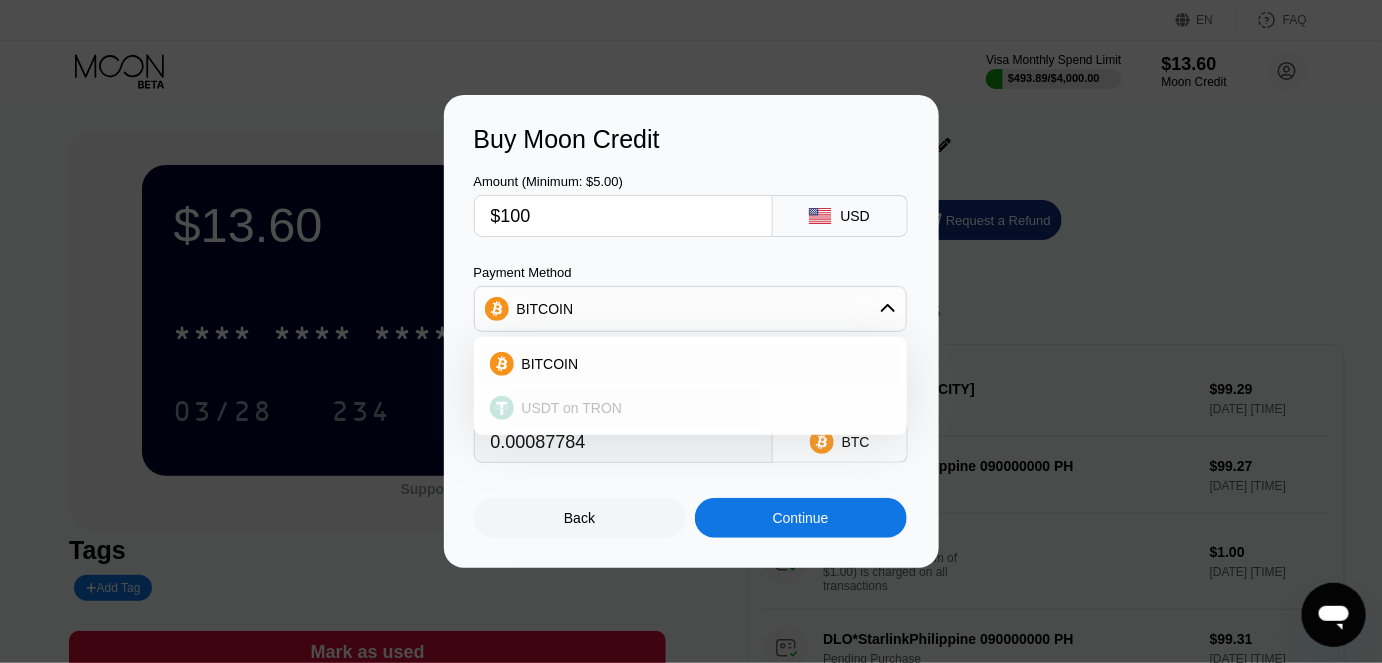click on "USDT on TRON" at bounding box center [702, 408] 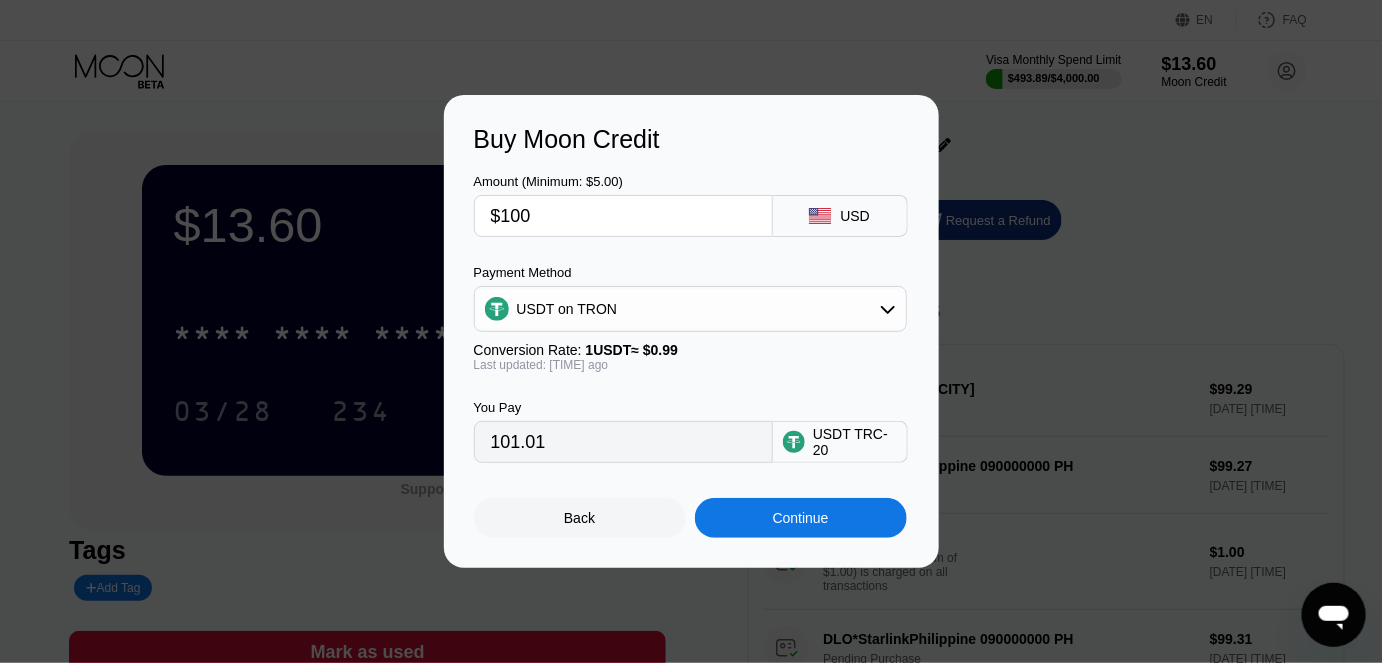 click on "Continue" at bounding box center [801, 518] 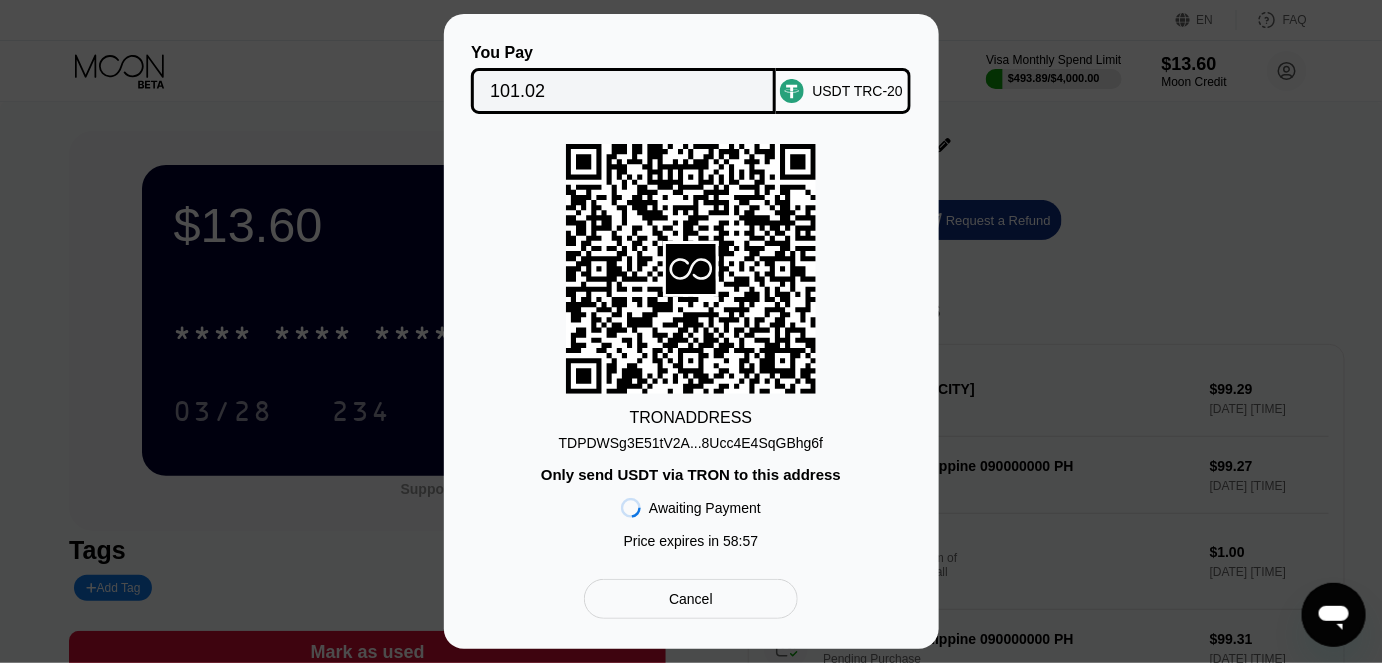 click on "TDPDWSg3E51tV2A...8Ucc4E4SqGBhg6f" at bounding box center (691, 443) 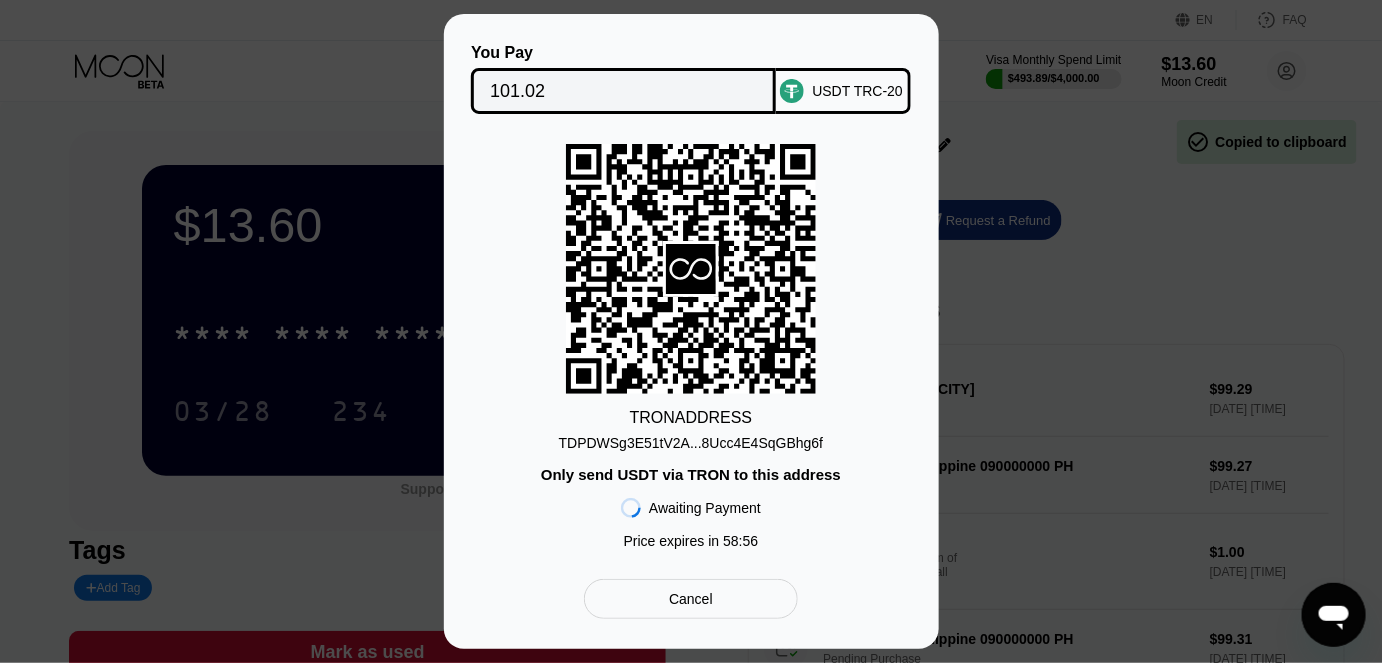 click on "TDPDWSg3E51tV2A...8Ucc4E4SqGBhg6f" at bounding box center (691, 443) 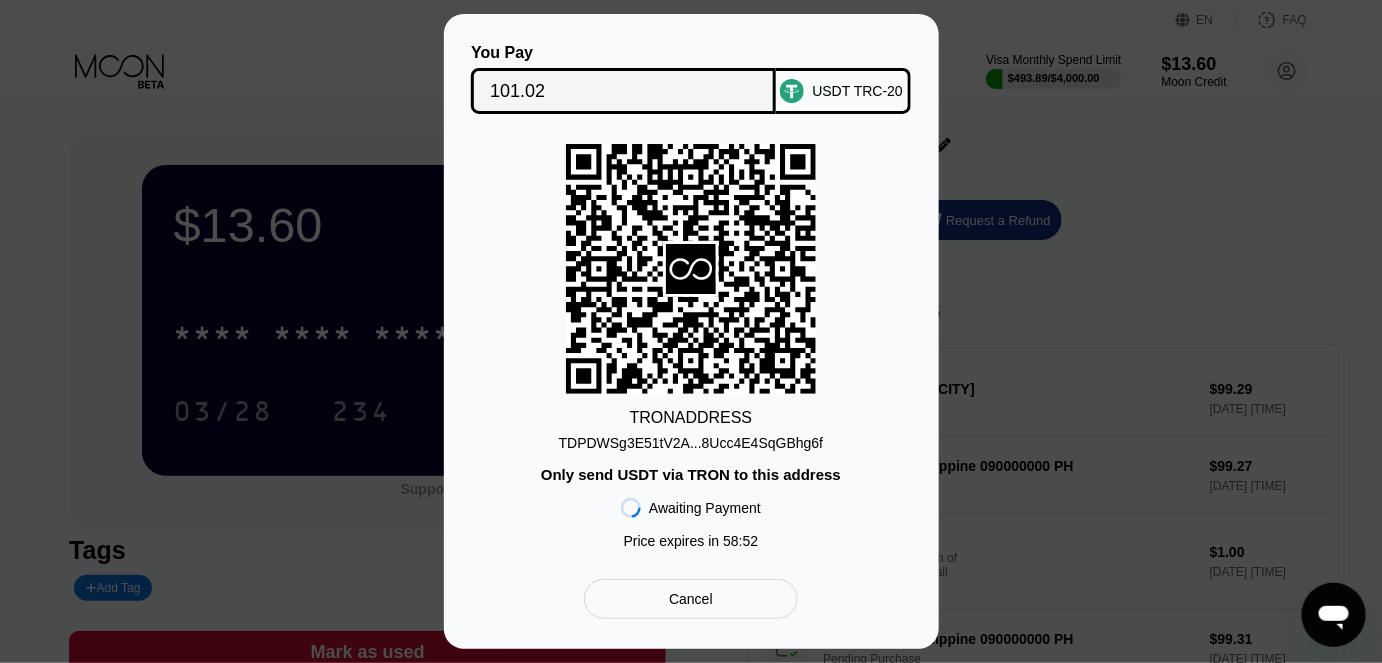 click on "TDPDWSg3E51tV2A...8Ucc4E4SqGBhg6f" at bounding box center (691, 443) 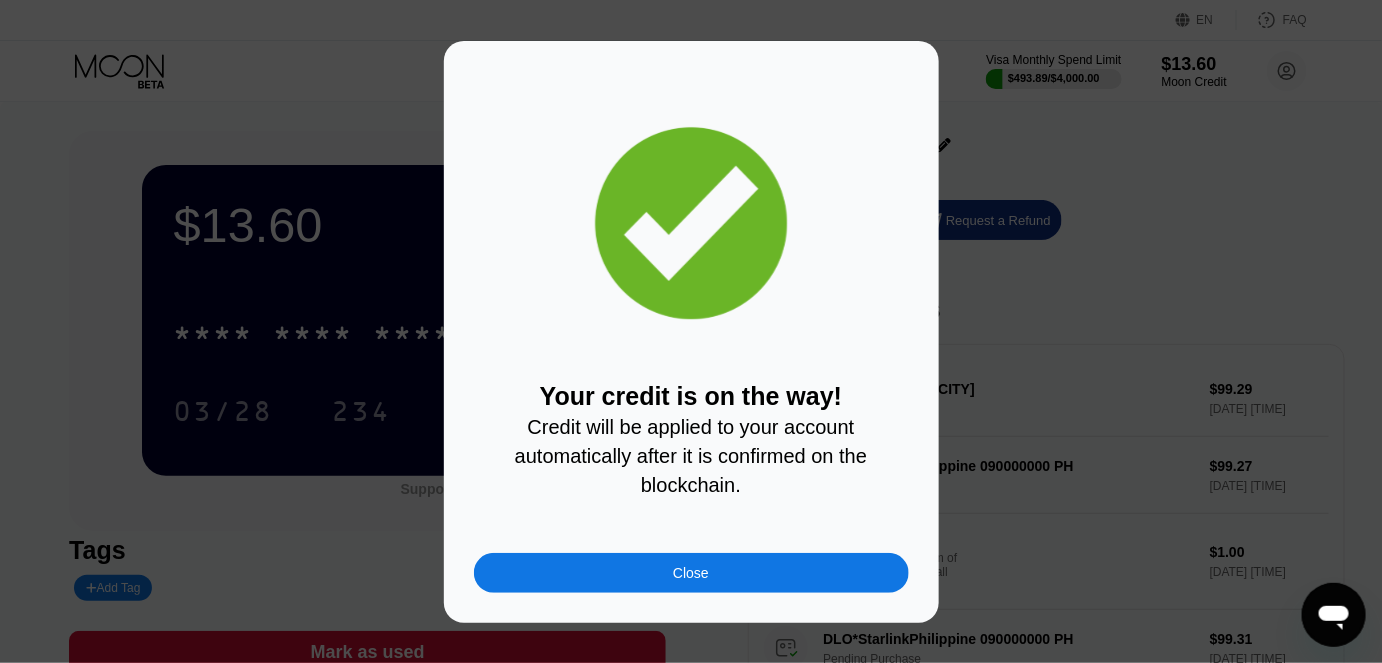 click on "Close" at bounding box center [691, 573] 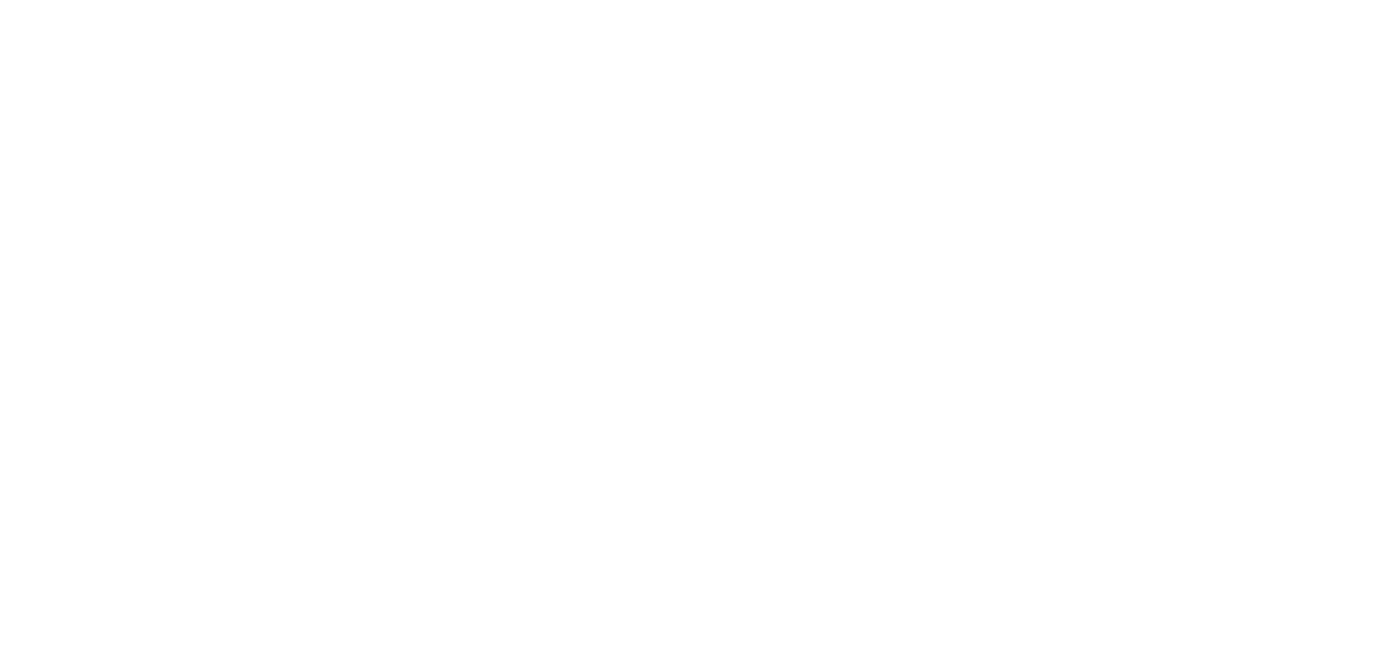 scroll, scrollTop: 0, scrollLeft: 0, axis: both 